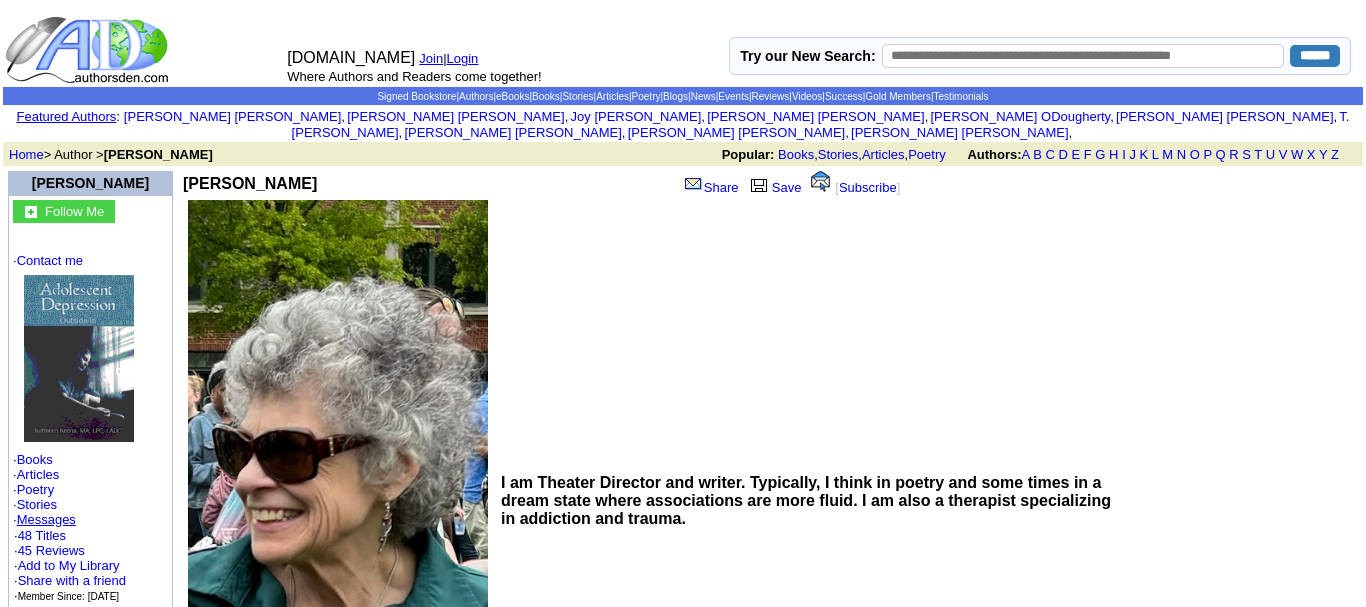 scroll, scrollTop: 0, scrollLeft: 0, axis: both 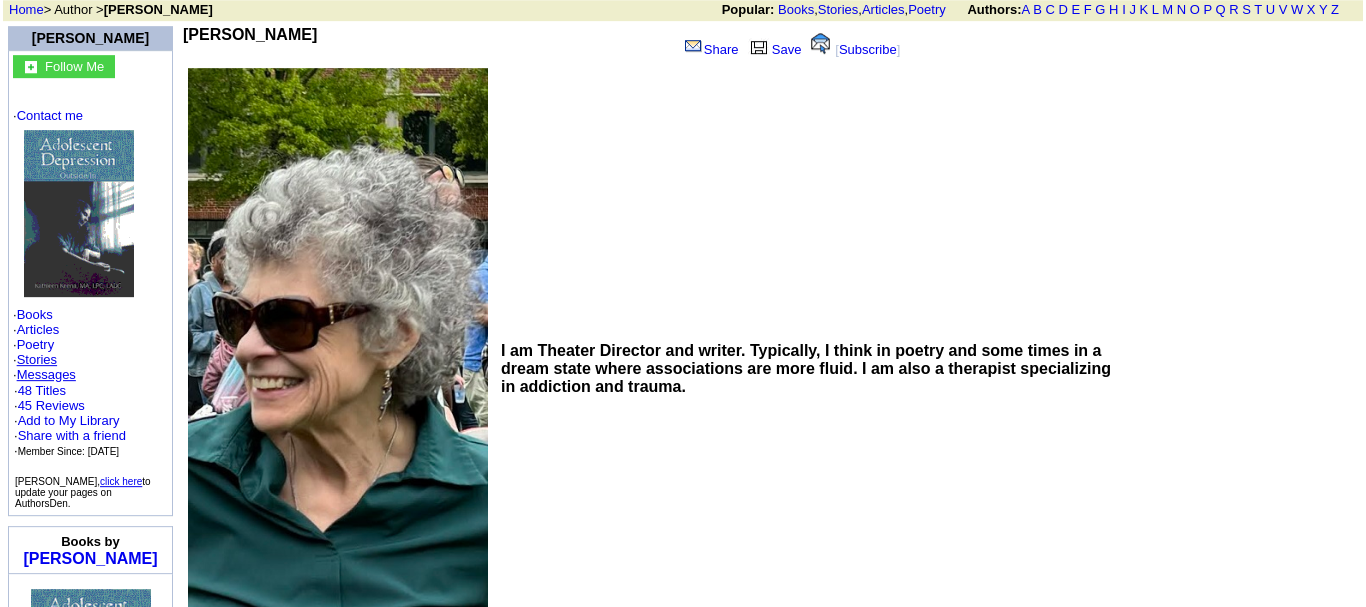 click on "Stories" at bounding box center [37, 359] 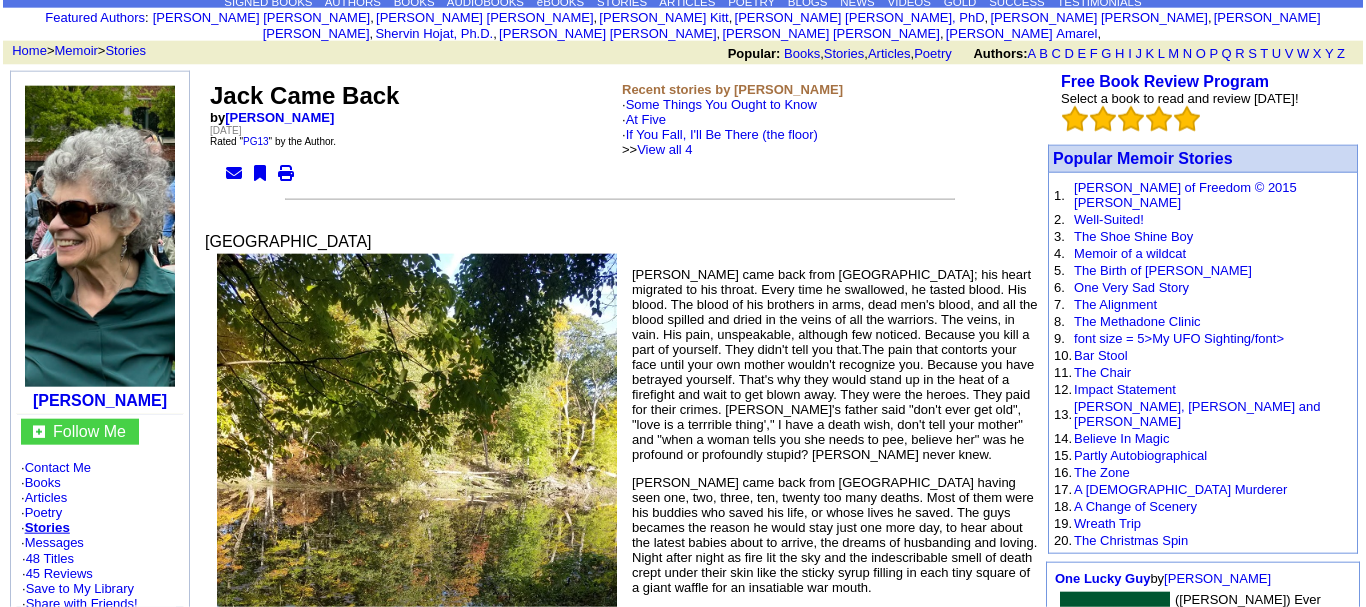 scroll, scrollTop: 102, scrollLeft: 0, axis: vertical 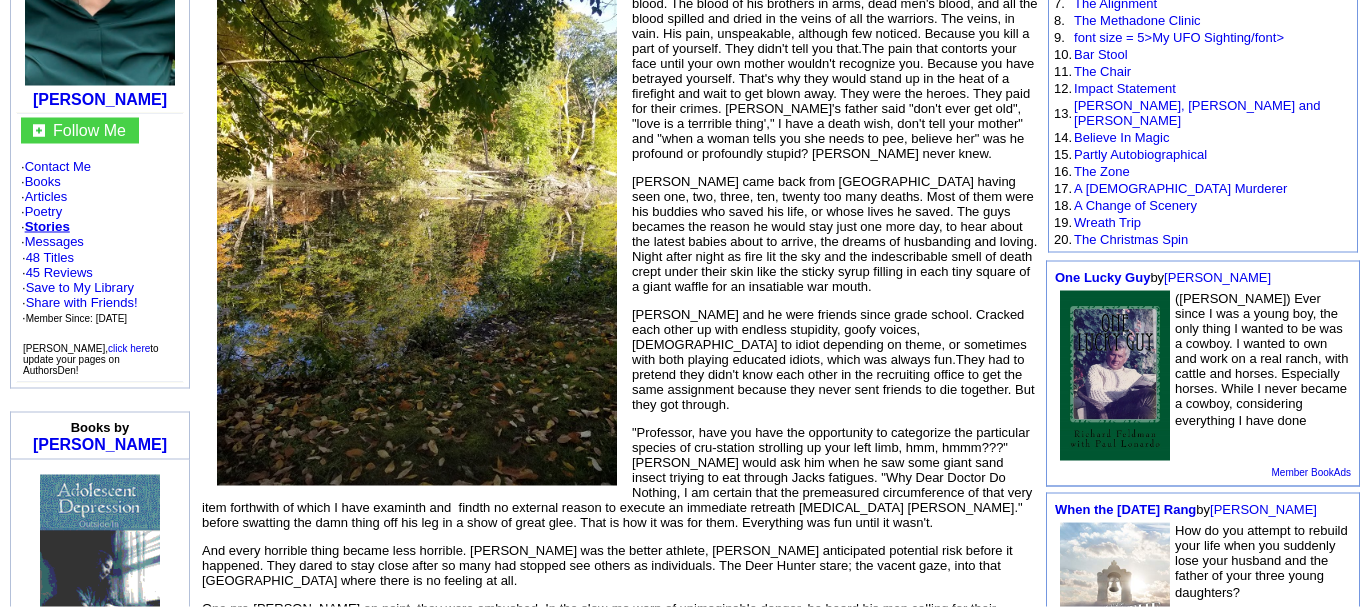 click on "Stories" 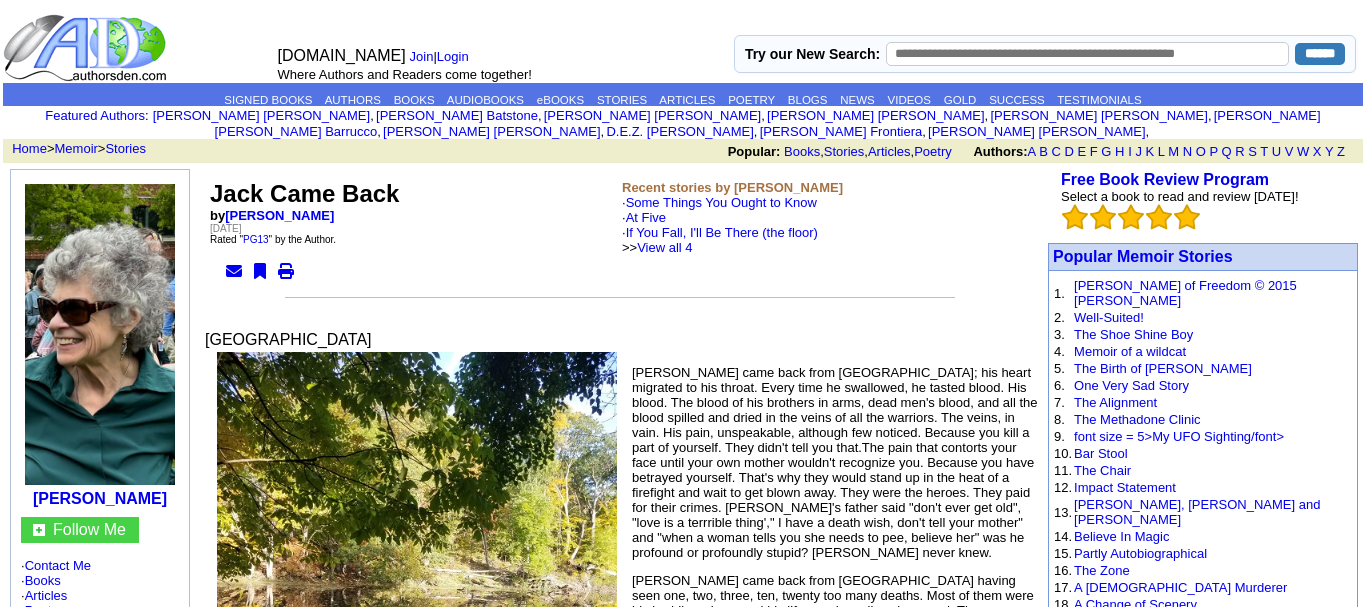 scroll, scrollTop: 0, scrollLeft: 0, axis: both 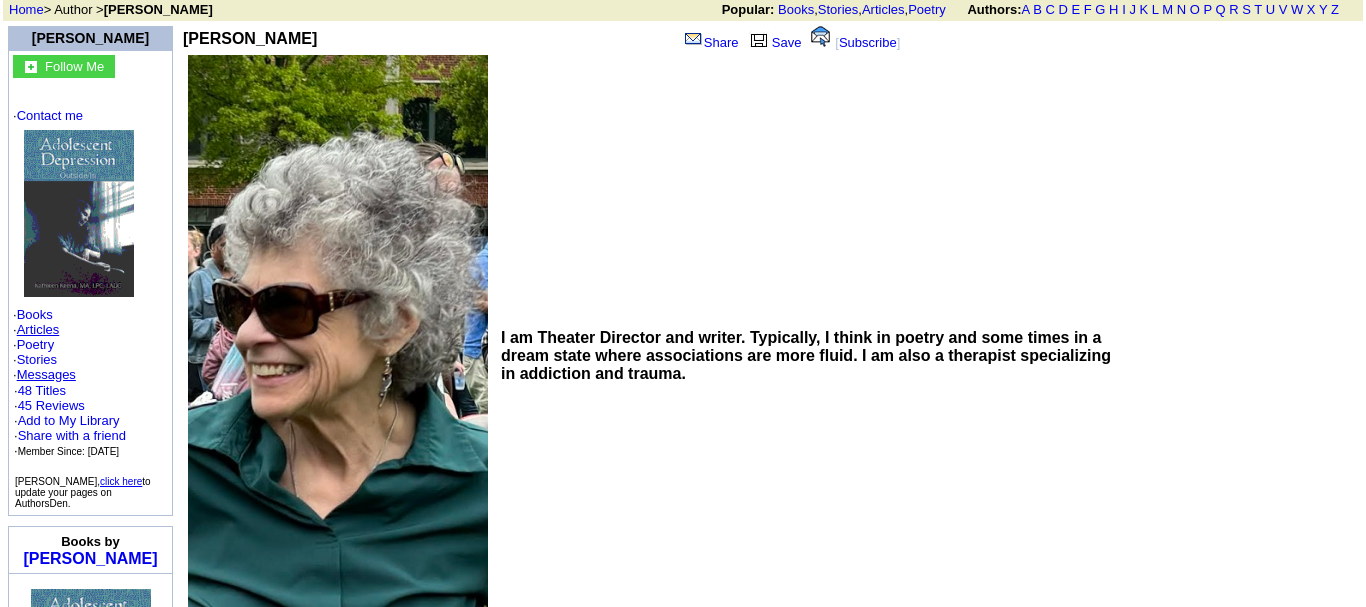 click on "Articles" at bounding box center (38, 329) 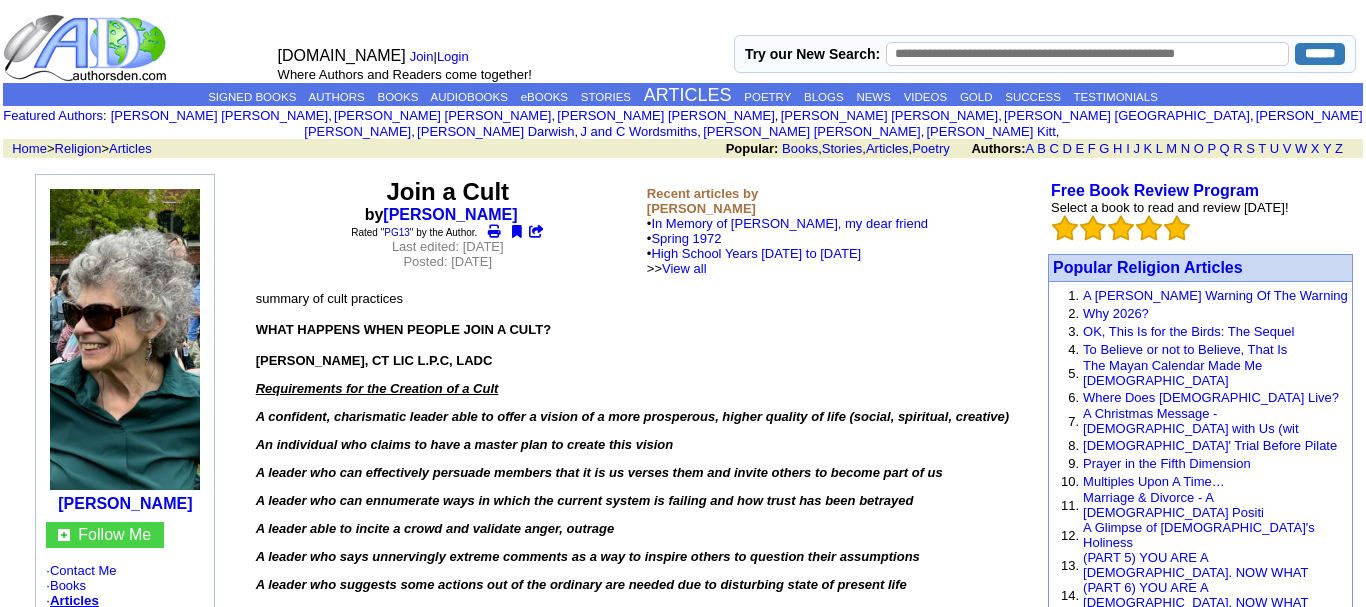 scroll, scrollTop: 0, scrollLeft: 0, axis: both 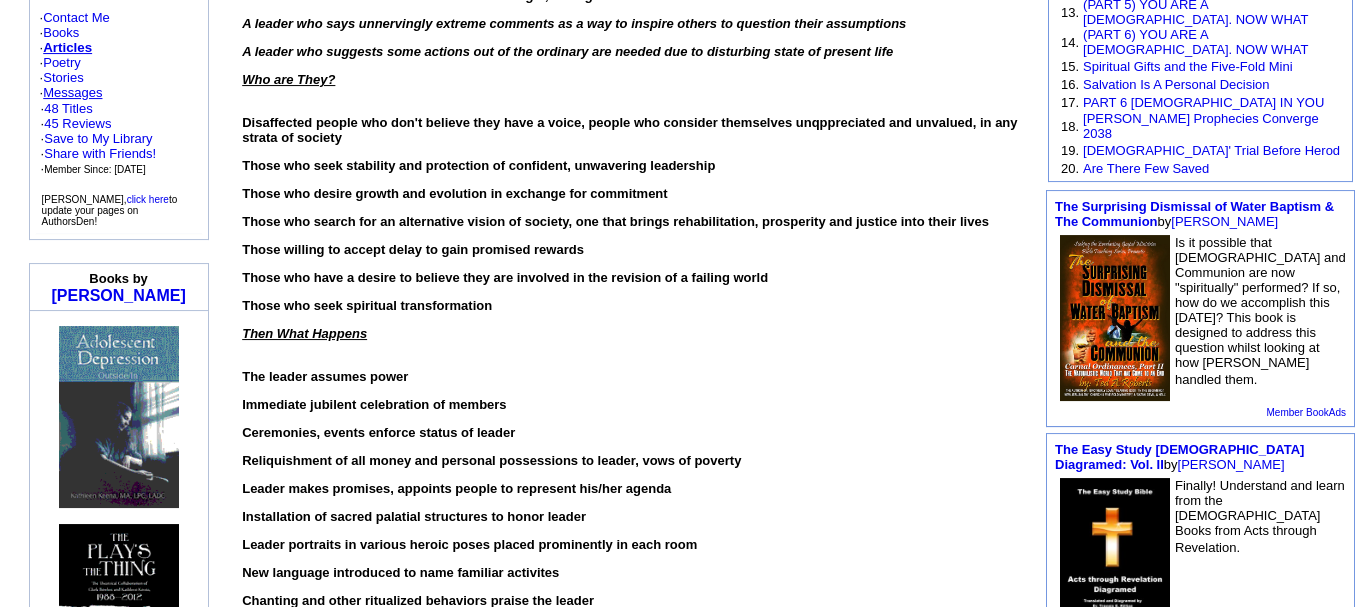 click on "Messages" 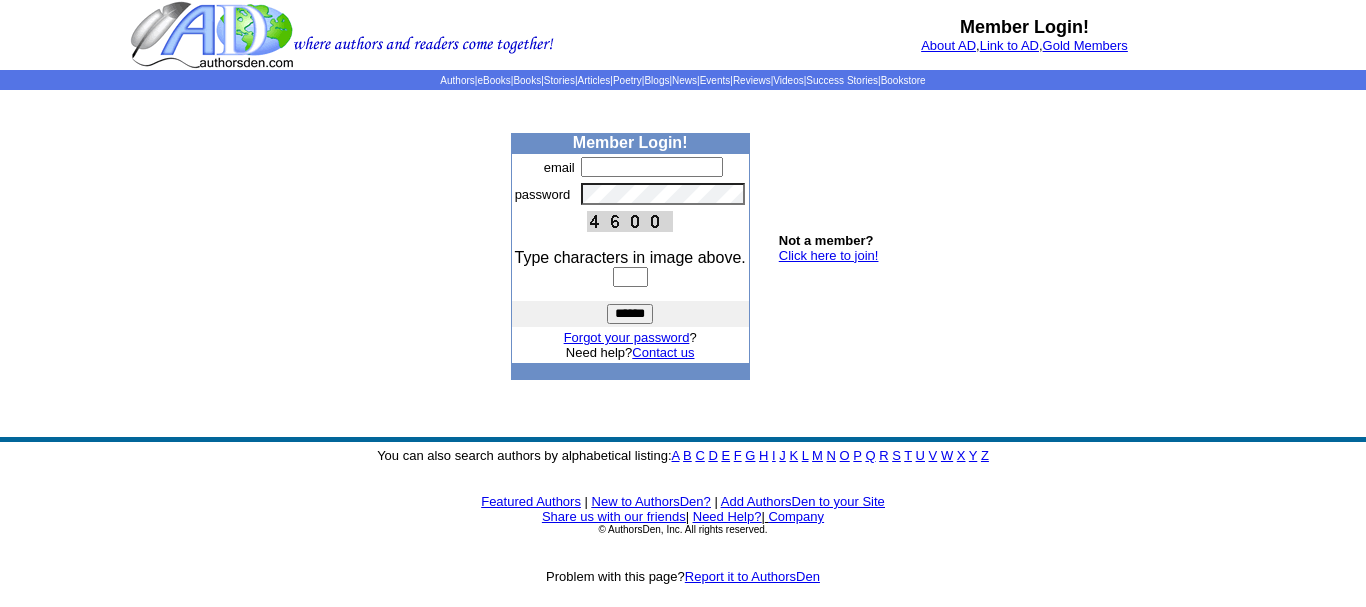 scroll, scrollTop: 0, scrollLeft: 0, axis: both 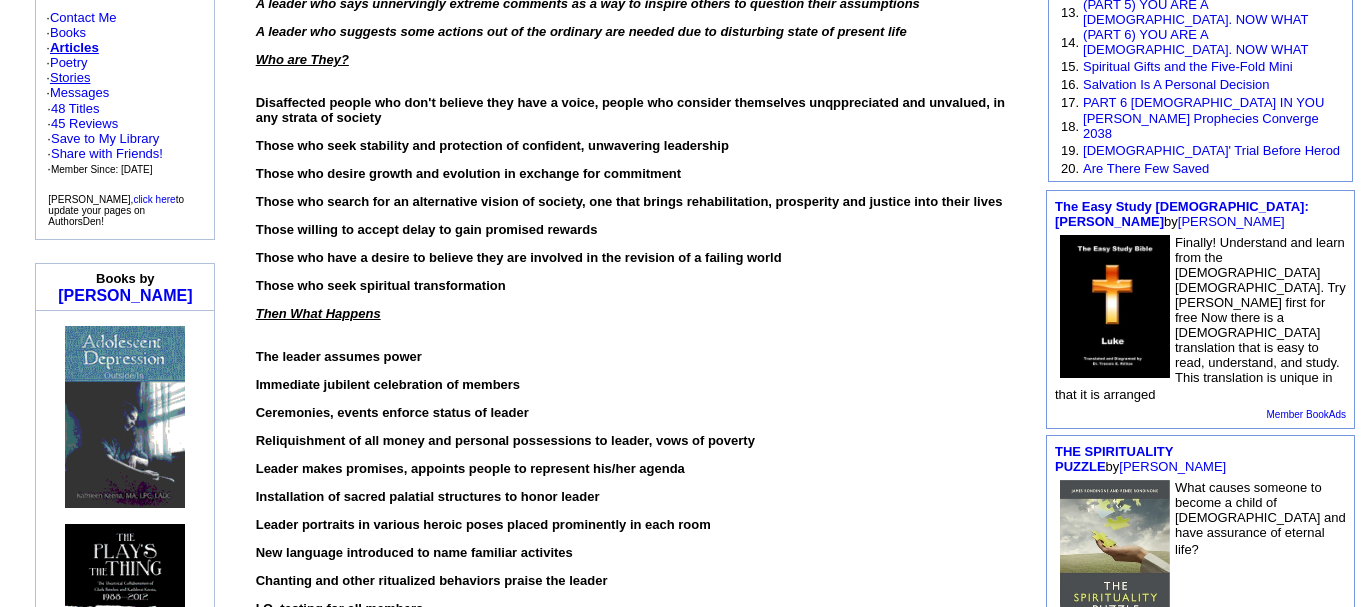 click on "Stories" 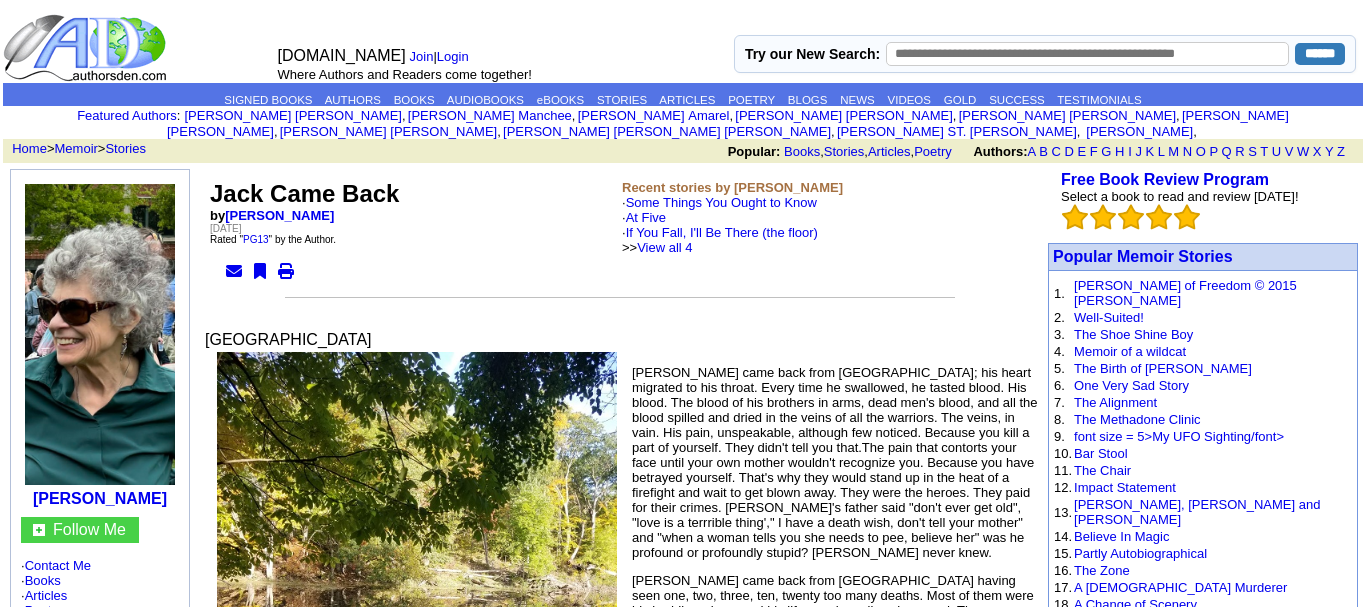 scroll, scrollTop: 0, scrollLeft: 0, axis: both 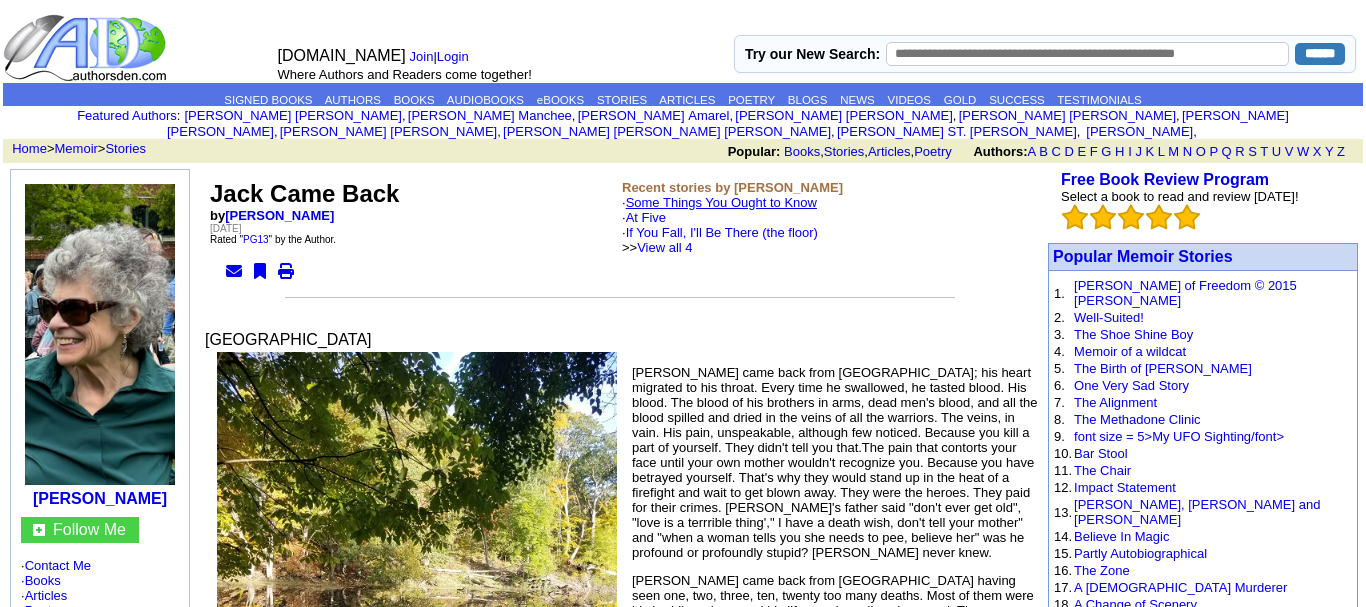 click on "Some Things You Ought to Know" at bounding box center [721, 202] 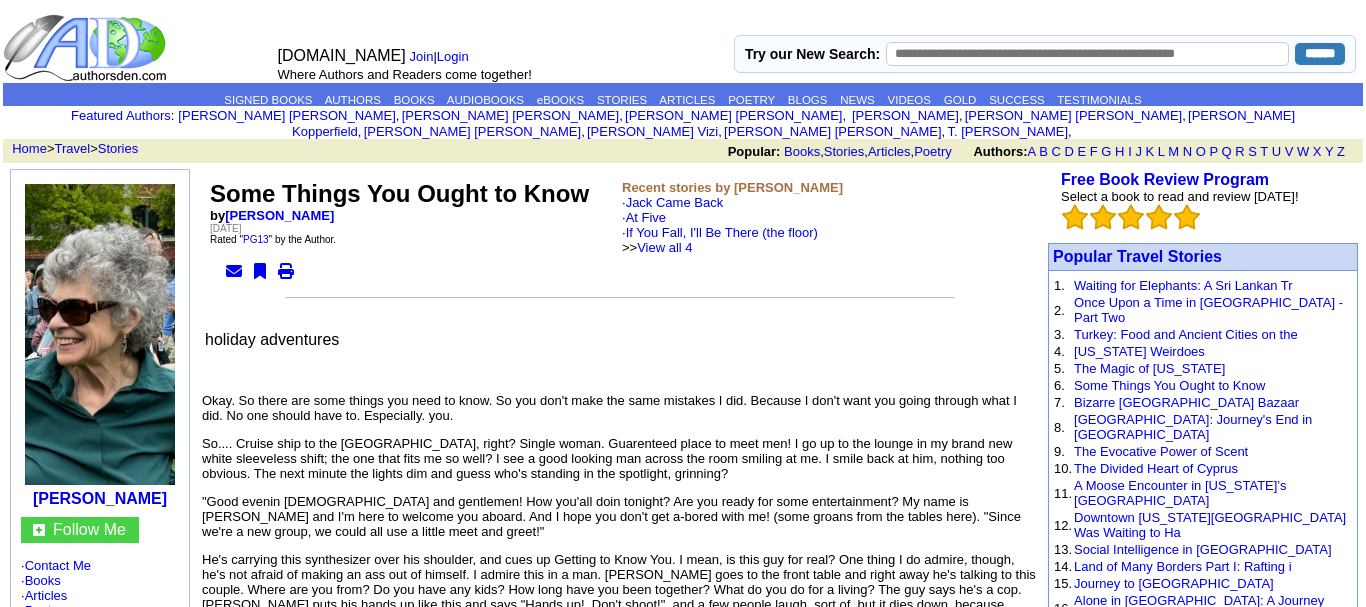 scroll, scrollTop: 0, scrollLeft: 0, axis: both 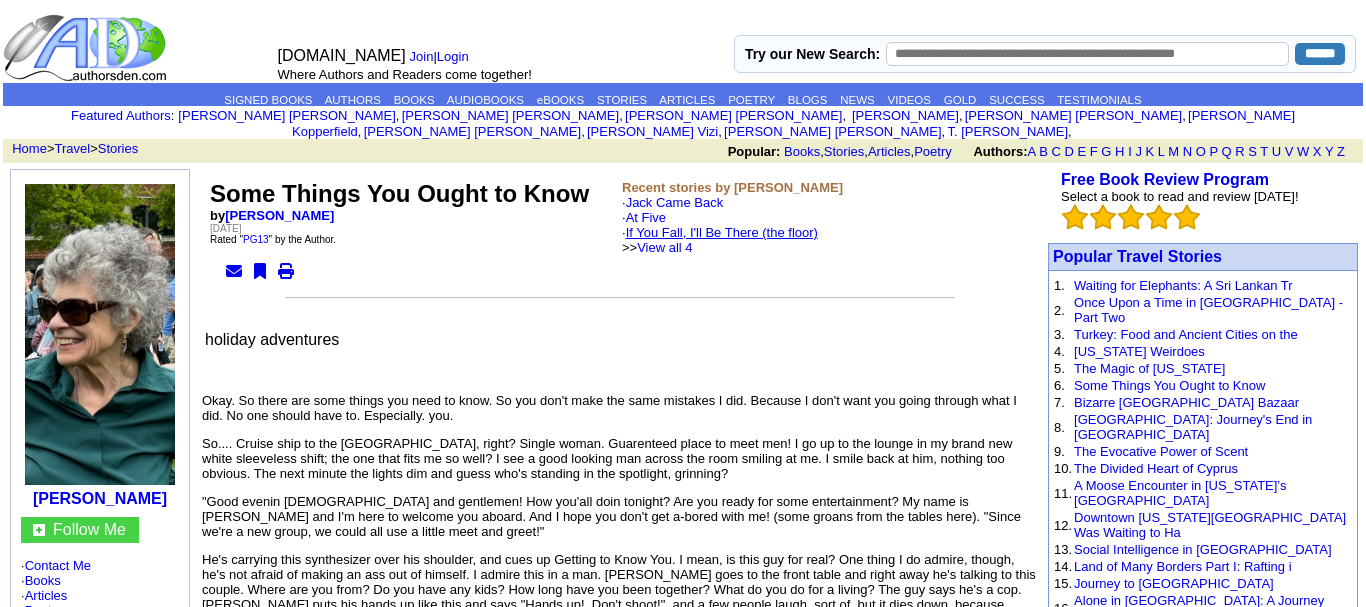 click on "If You Fall, I'll Be There (the floor)" at bounding box center [722, 232] 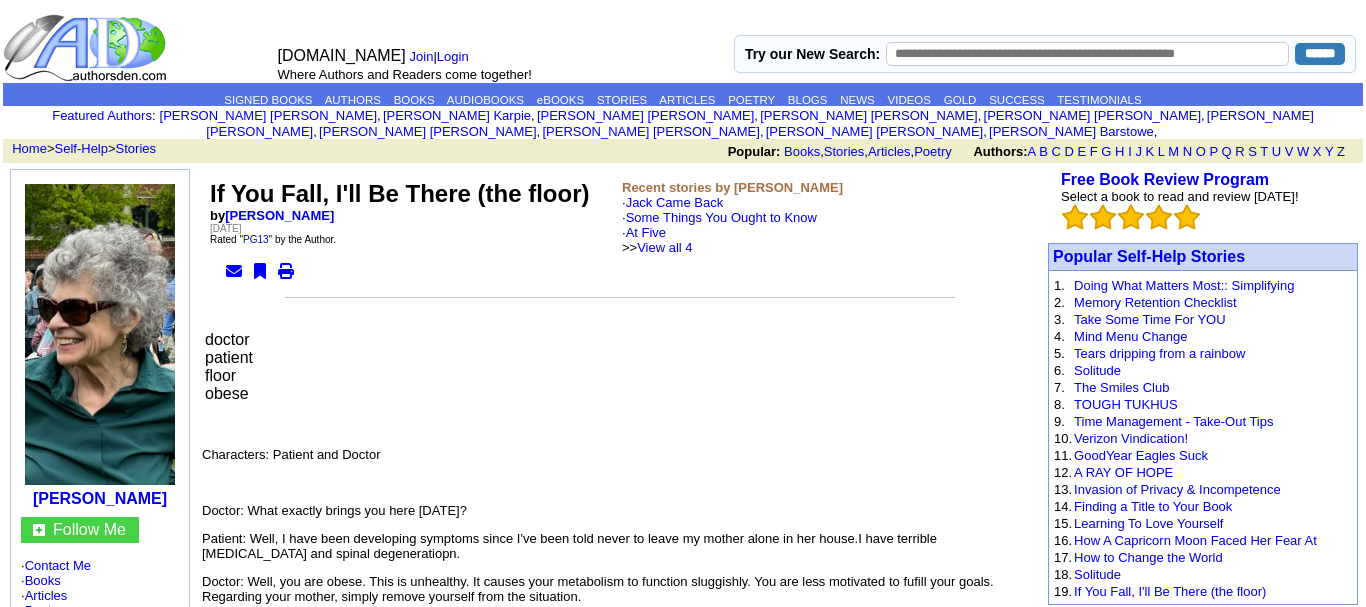 scroll, scrollTop: 0, scrollLeft: 0, axis: both 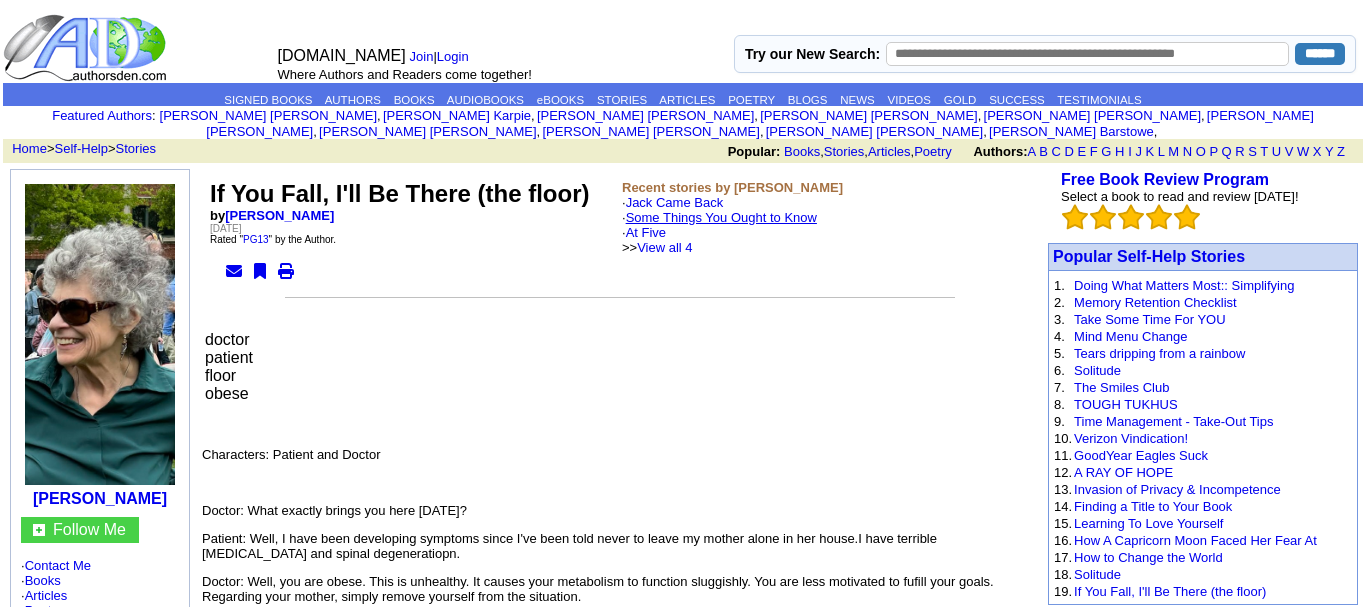 click on "Some Things You Ought to Know" at bounding box center (721, 217) 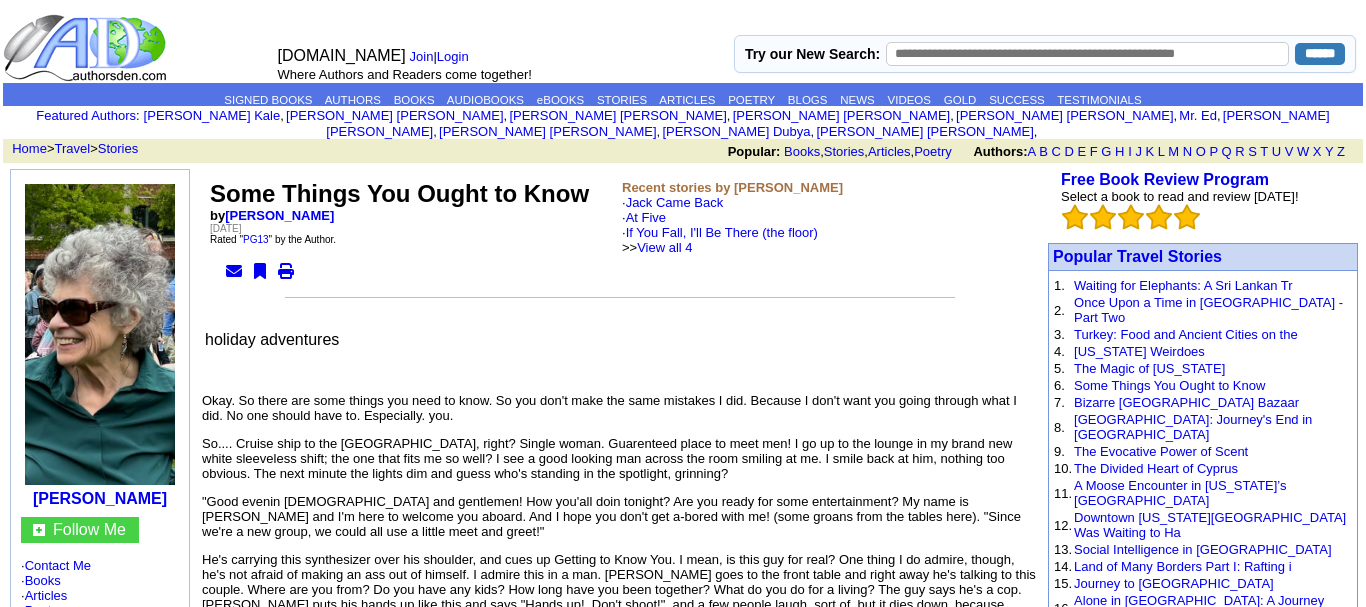 scroll, scrollTop: 0, scrollLeft: 0, axis: both 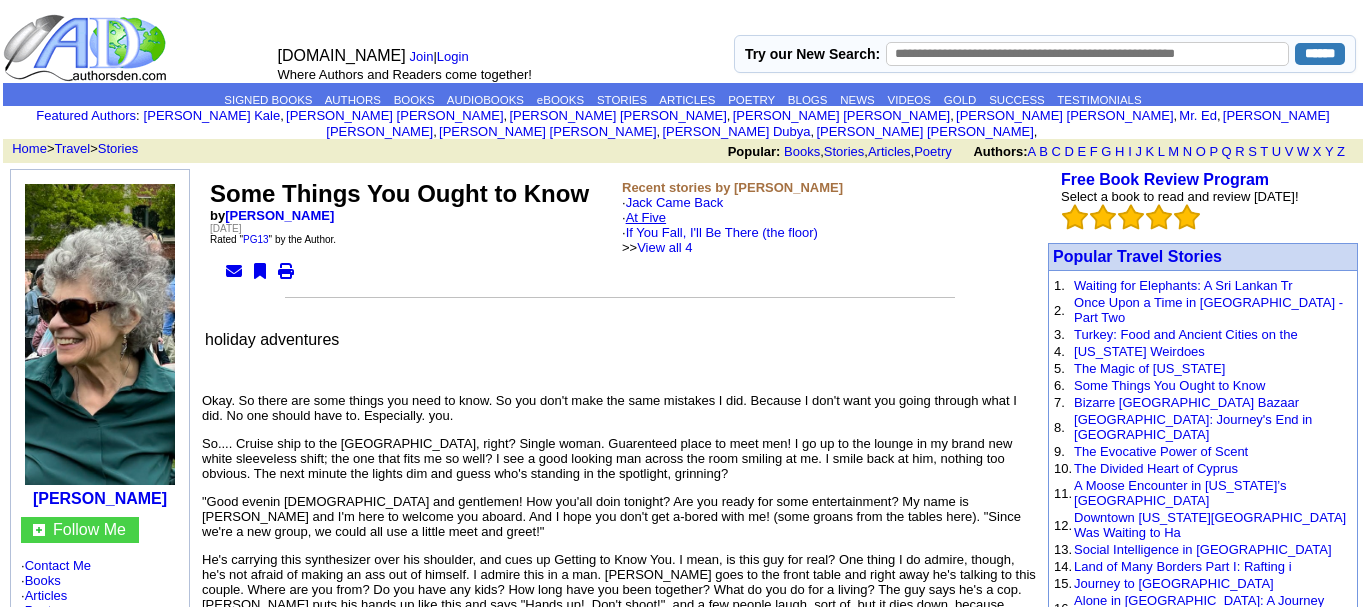 click on "At Five" at bounding box center [646, 217] 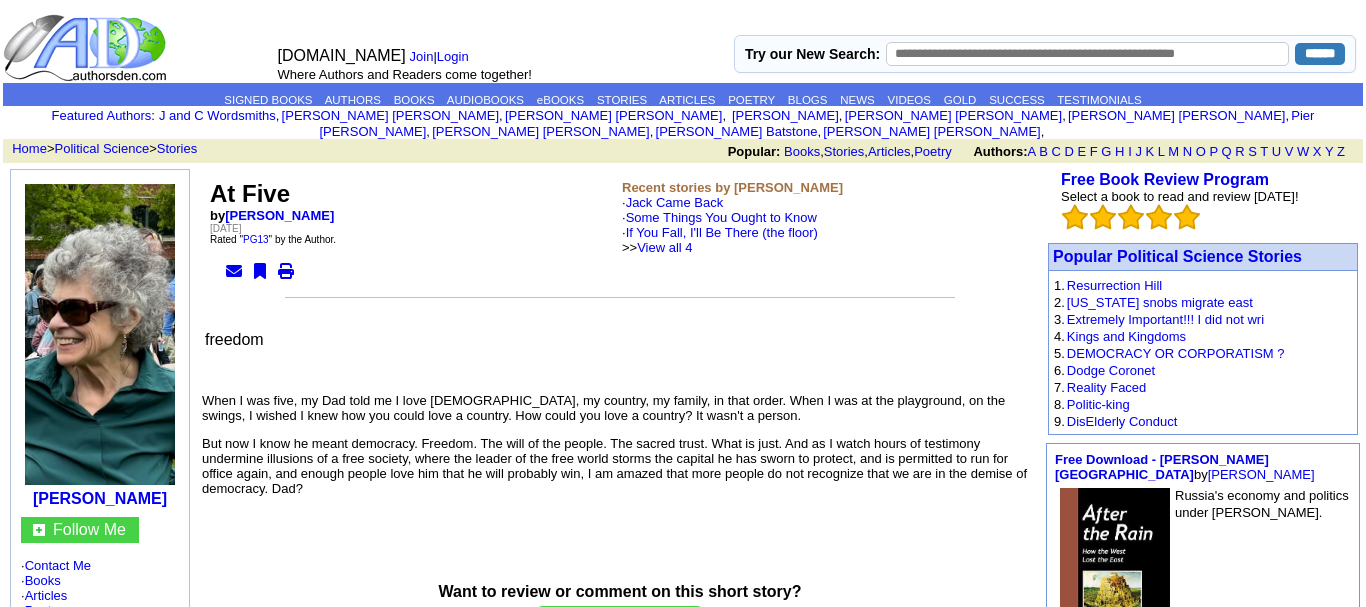 scroll, scrollTop: 0, scrollLeft: 0, axis: both 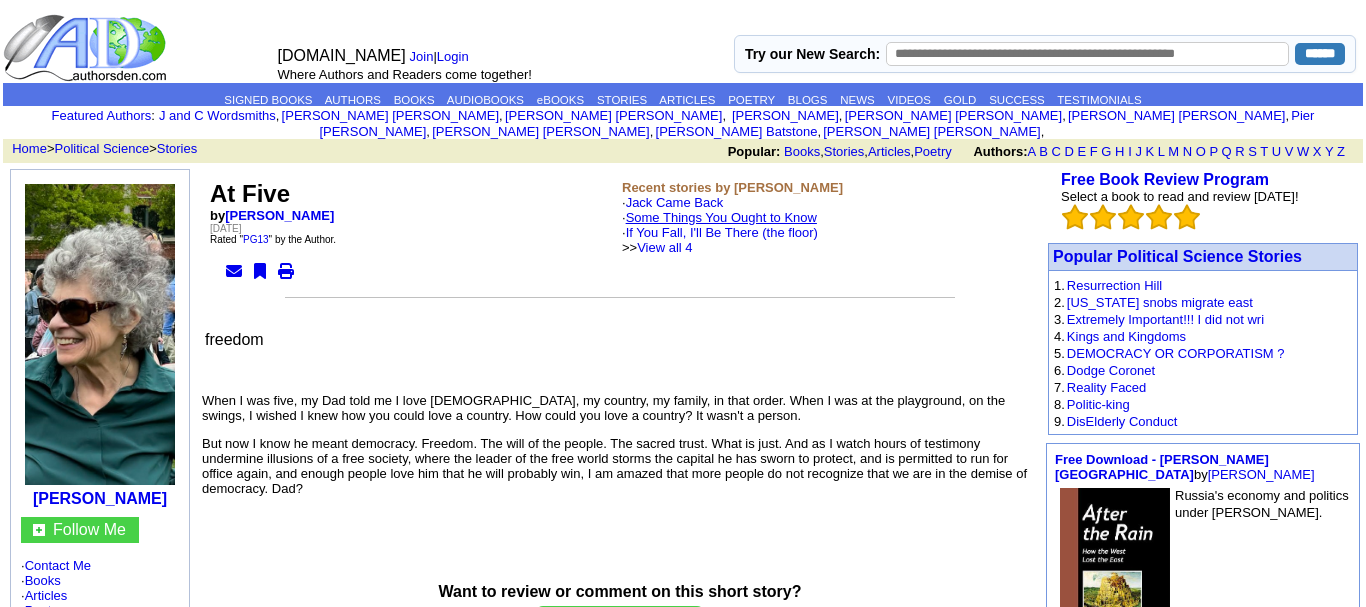 click on "Some Things You Ought to Know" at bounding box center [721, 217] 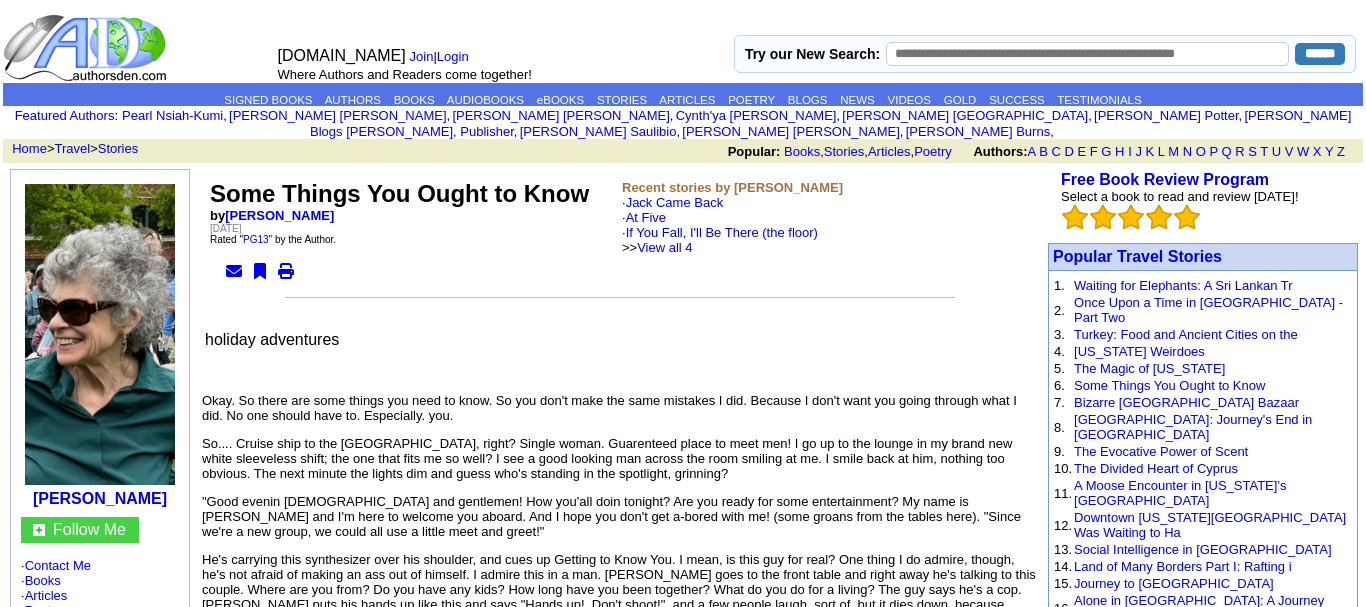 scroll, scrollTop: 0, scrollLeft: 0, axis: both 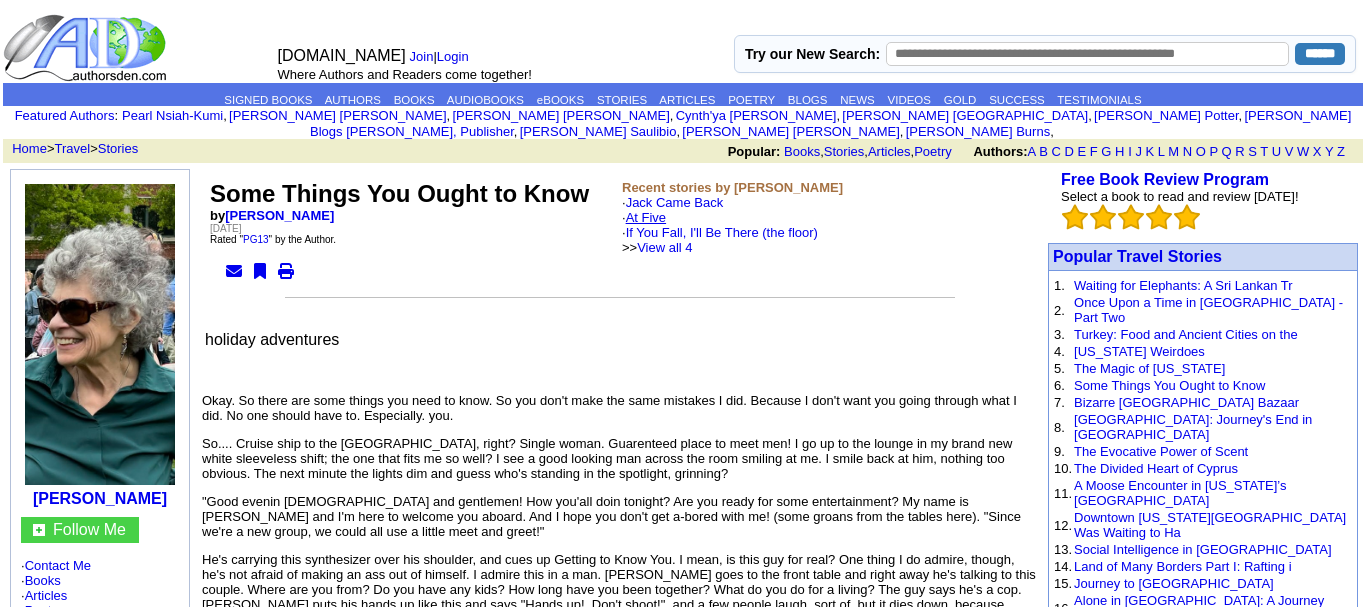 click on "At Five" at bounding box center [646, 217] 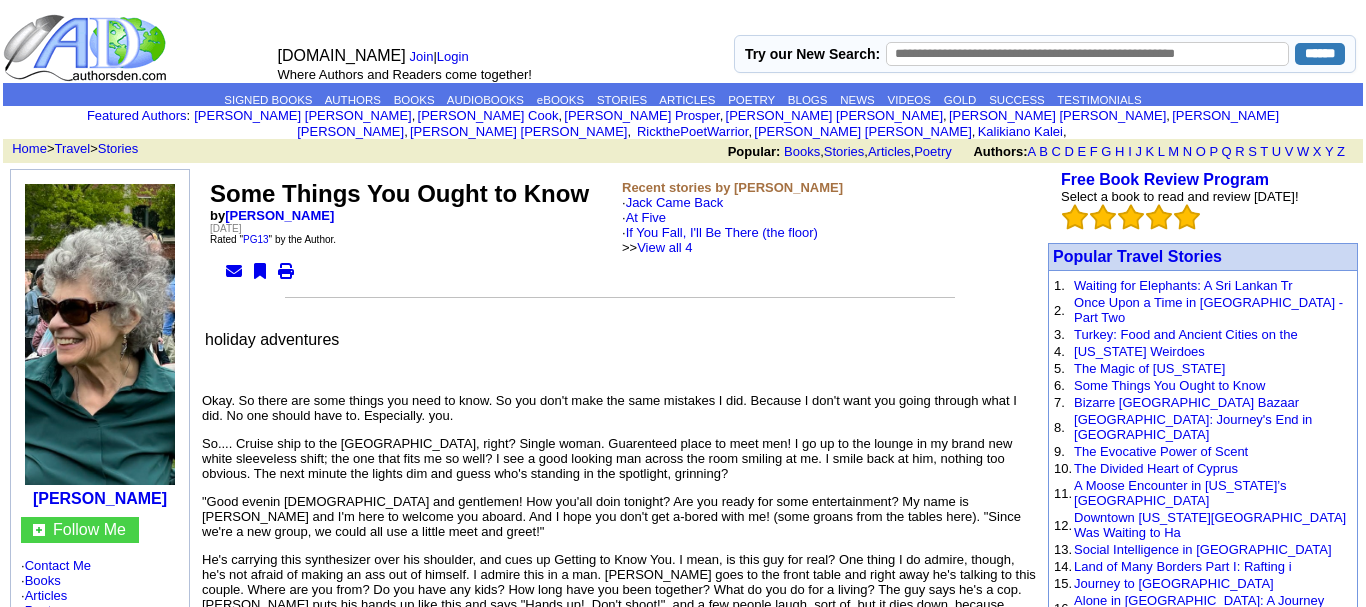 scroll, scrollTop: 0, scrollLeft: 0, axis: both 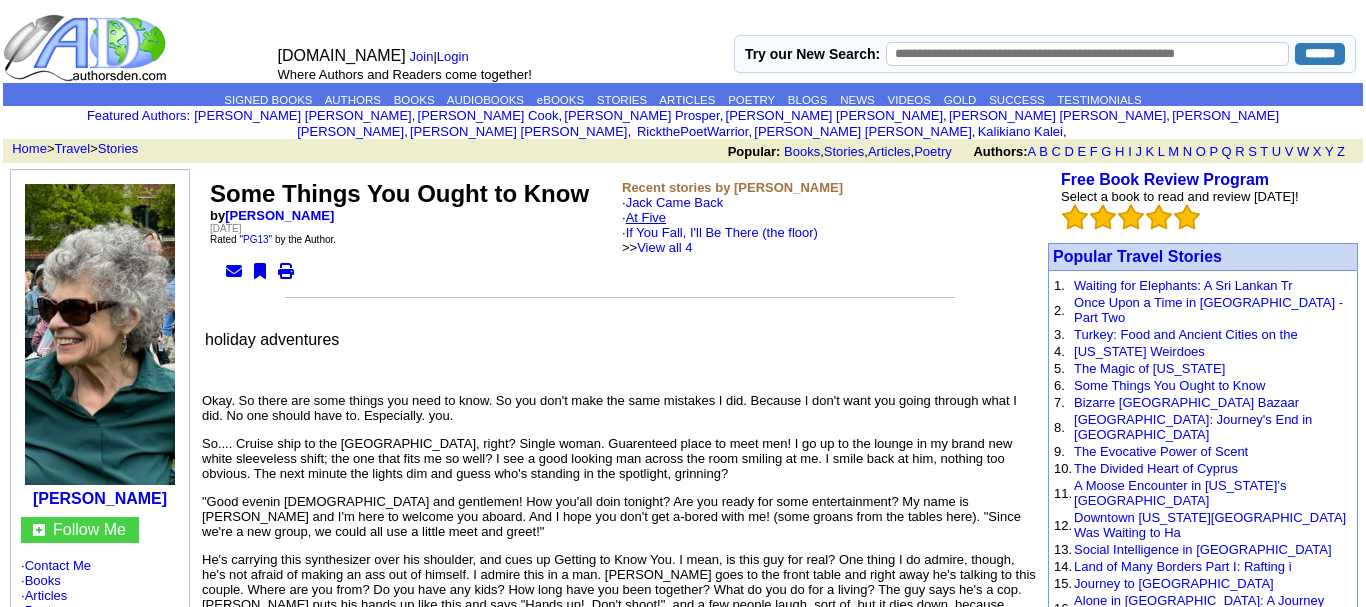 click on "At Five" at bounding box center (646, 217) 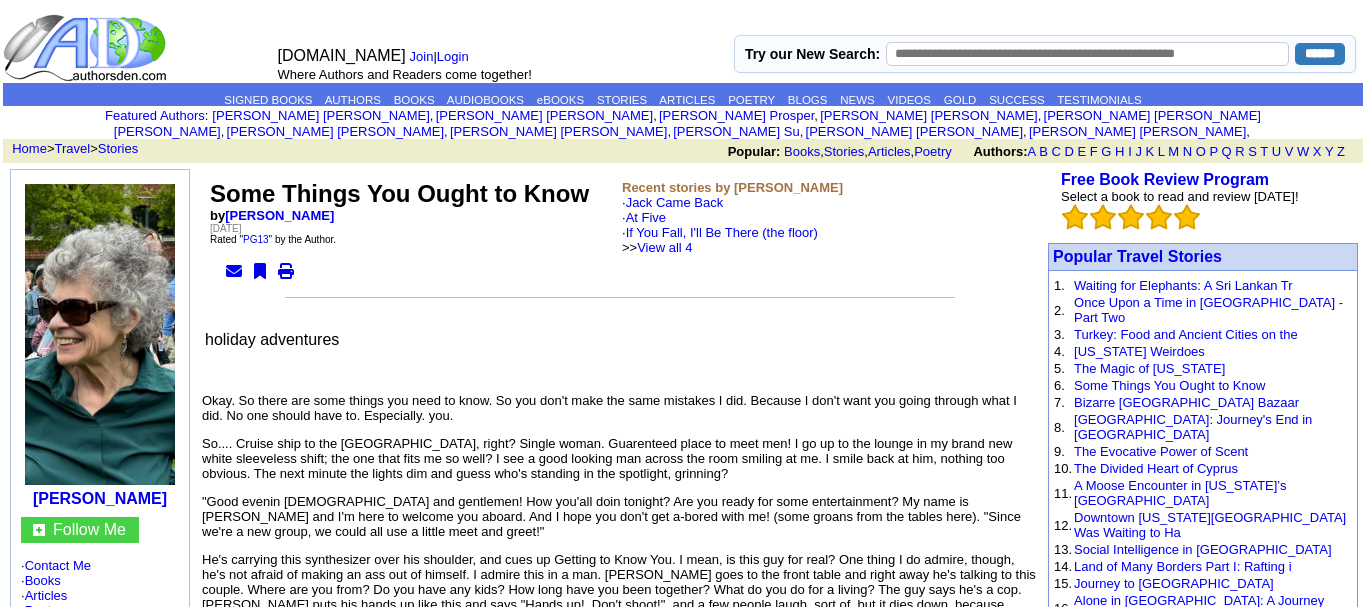 scroll, scrollTop: 0, scrollLeft: 0, axis: both 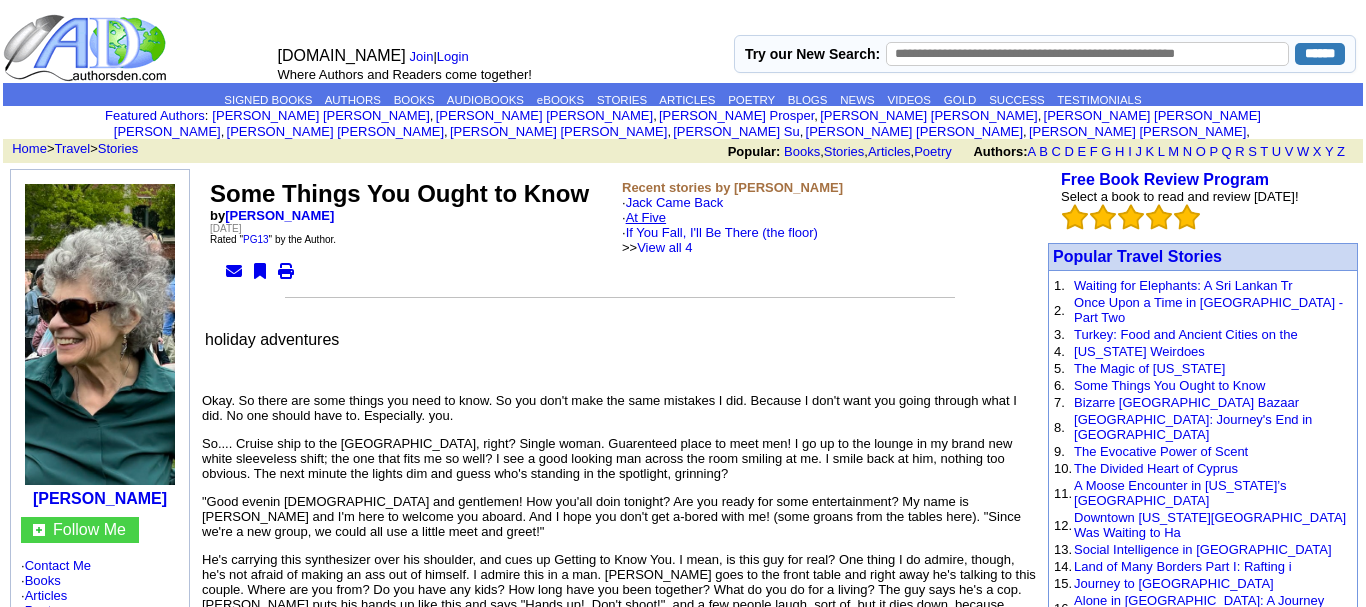 click on "At Five" at bounding box center [646, 217] 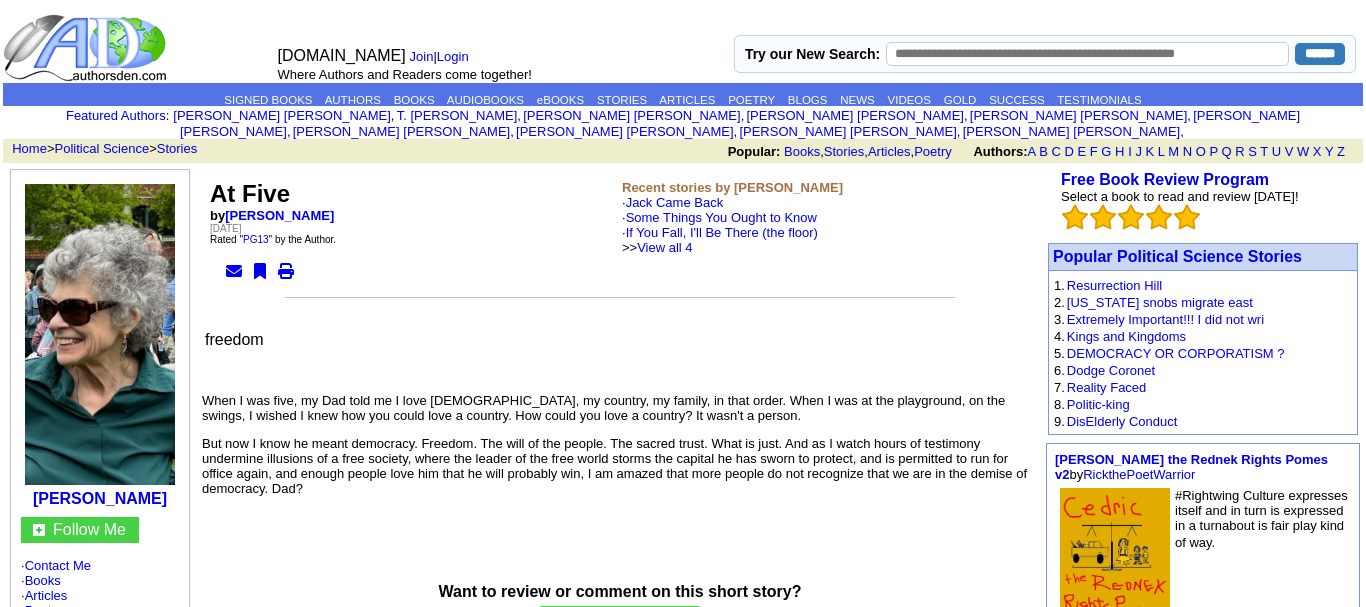 scroll, scrollTop: 0, scrollLeft: 0, axis: both 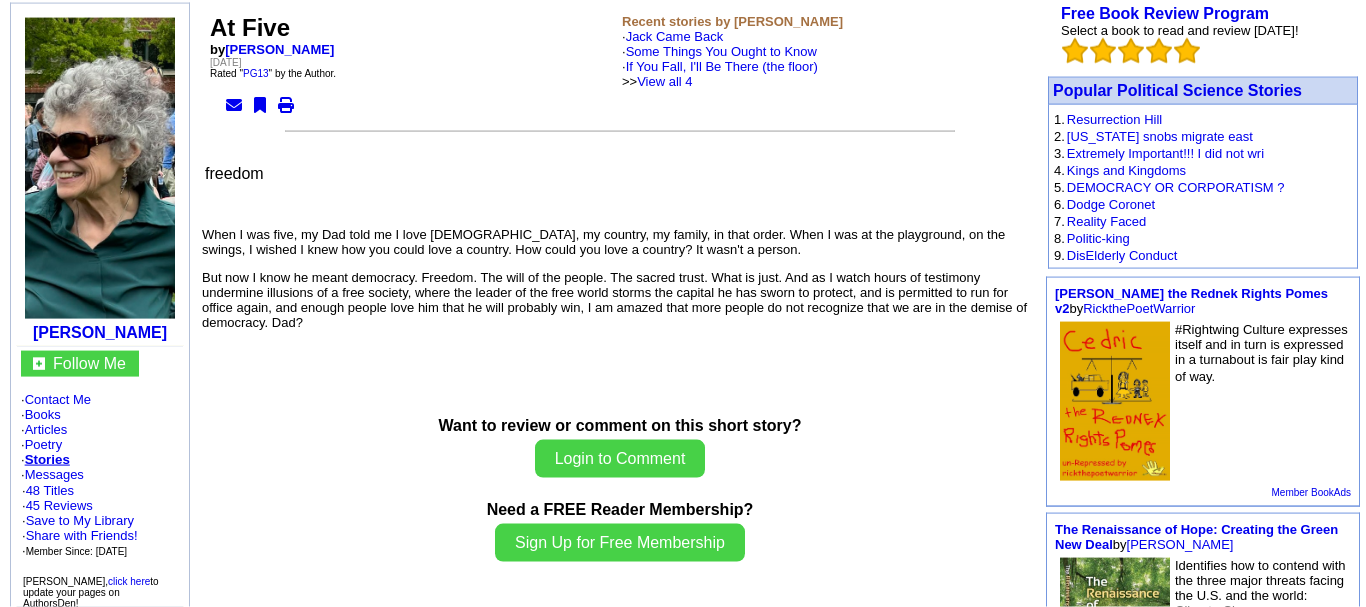 drag, startPoint x: 1338, startPoint y: 64, endPoint x: 1316, endPoint y: 89, distance: 33.30165 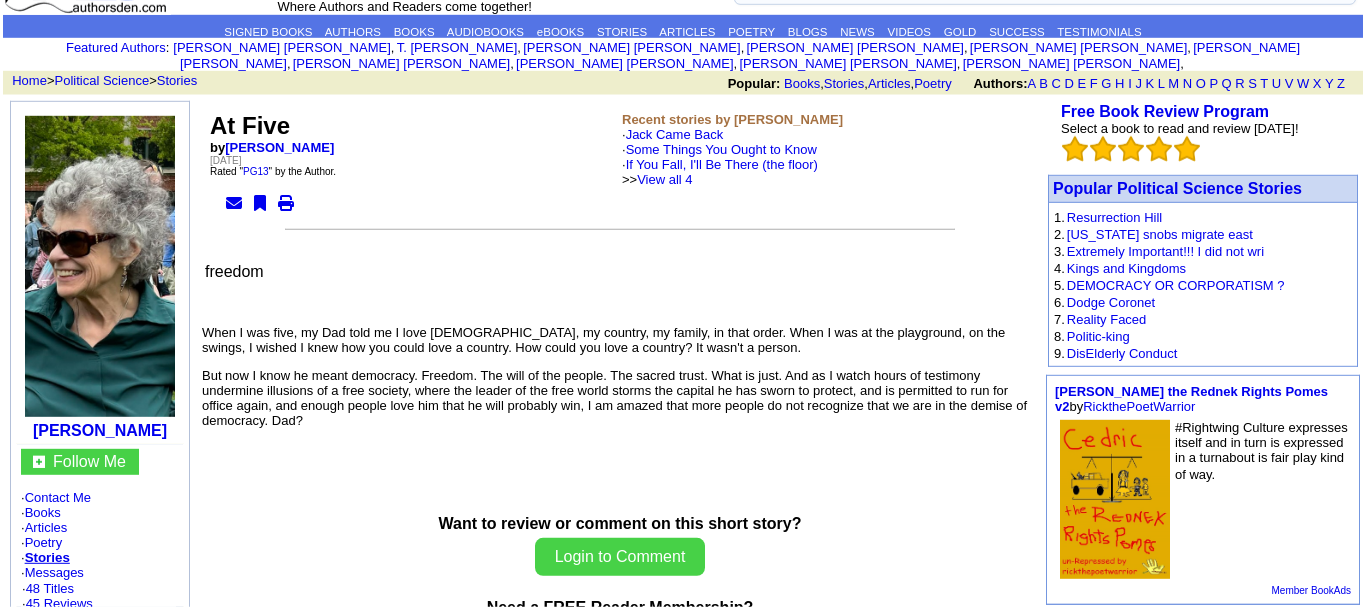 scroll, scrollTop: 0, scrollLeft: 0, axis: both 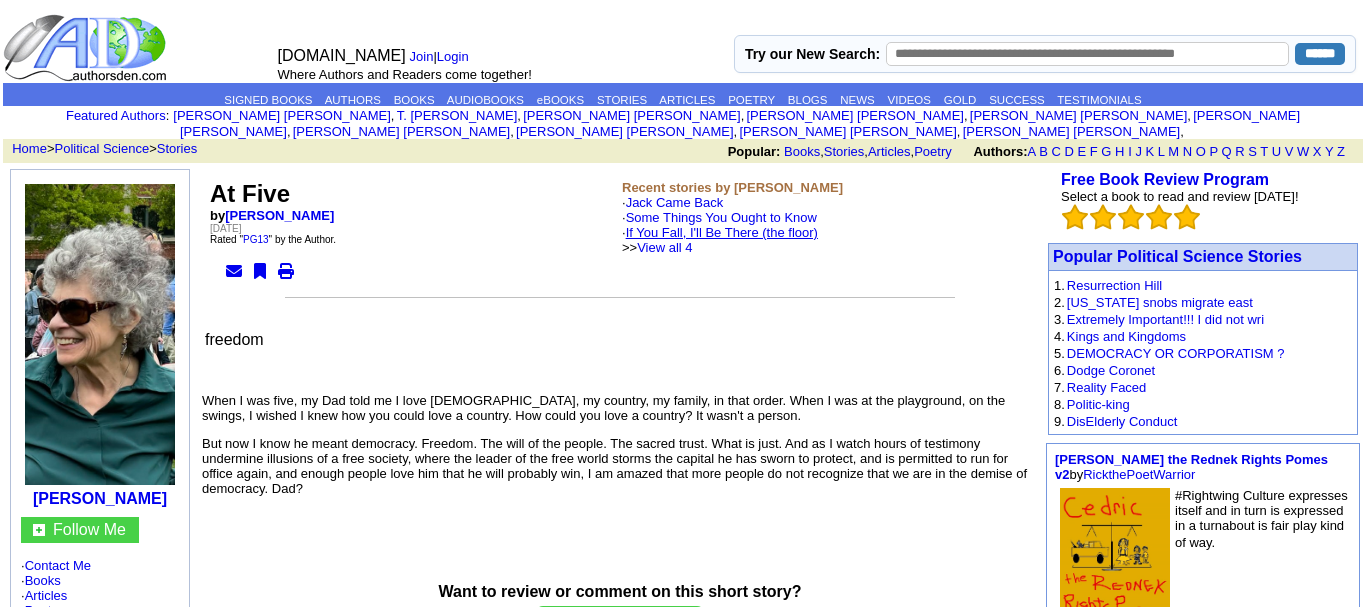 click on "If You Fall, I'll Be There (the floor)" at bounding box center (722, 232) 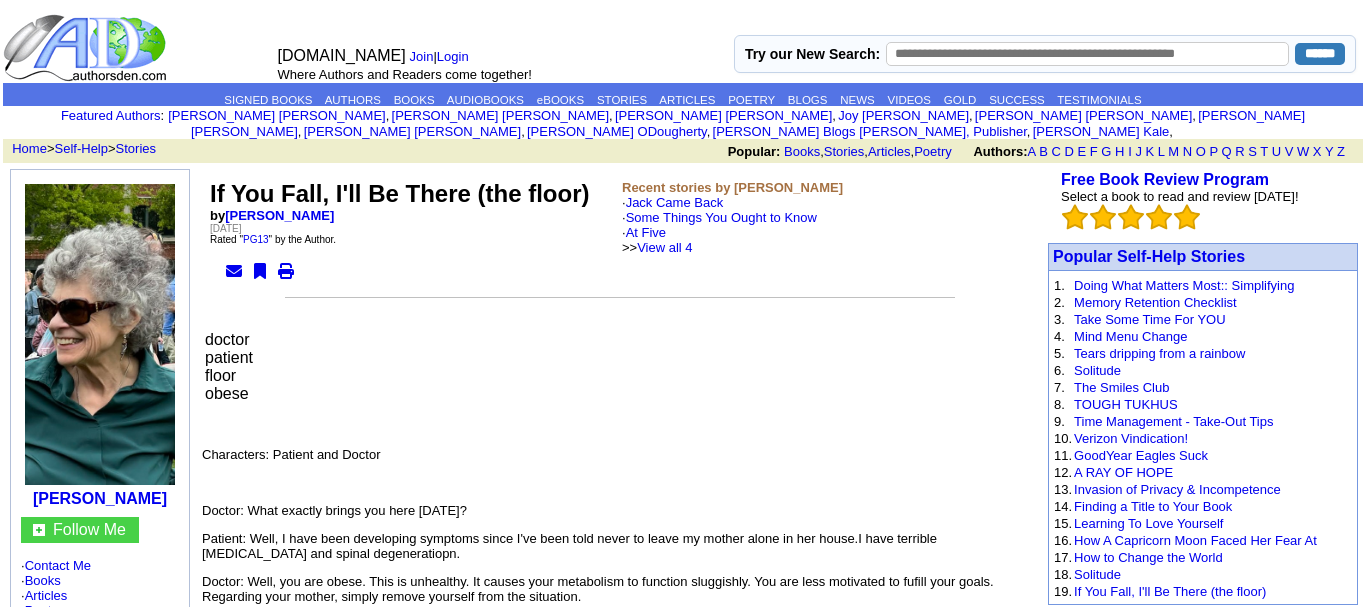scroll, scrollTop: 0, scrollLeft: 0, axis: both 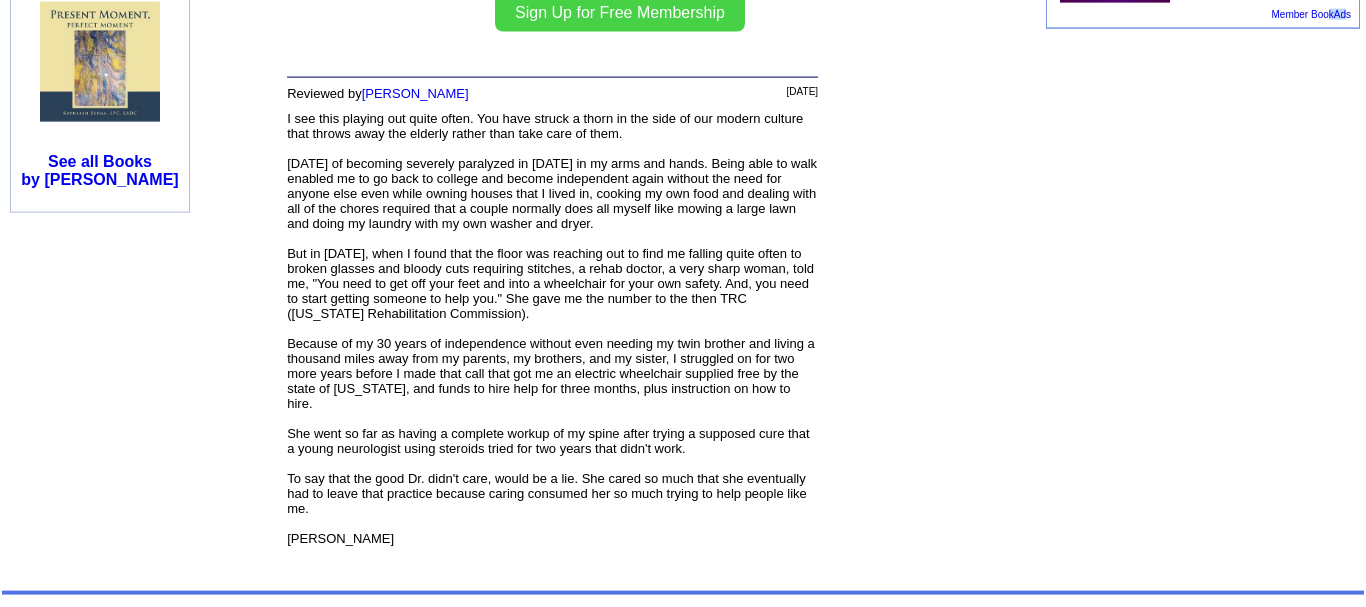 drag, startPoint x: 1346, startPoint y: 396, endPoint x: 1326, endPoint y: 331, distance: 68.007355 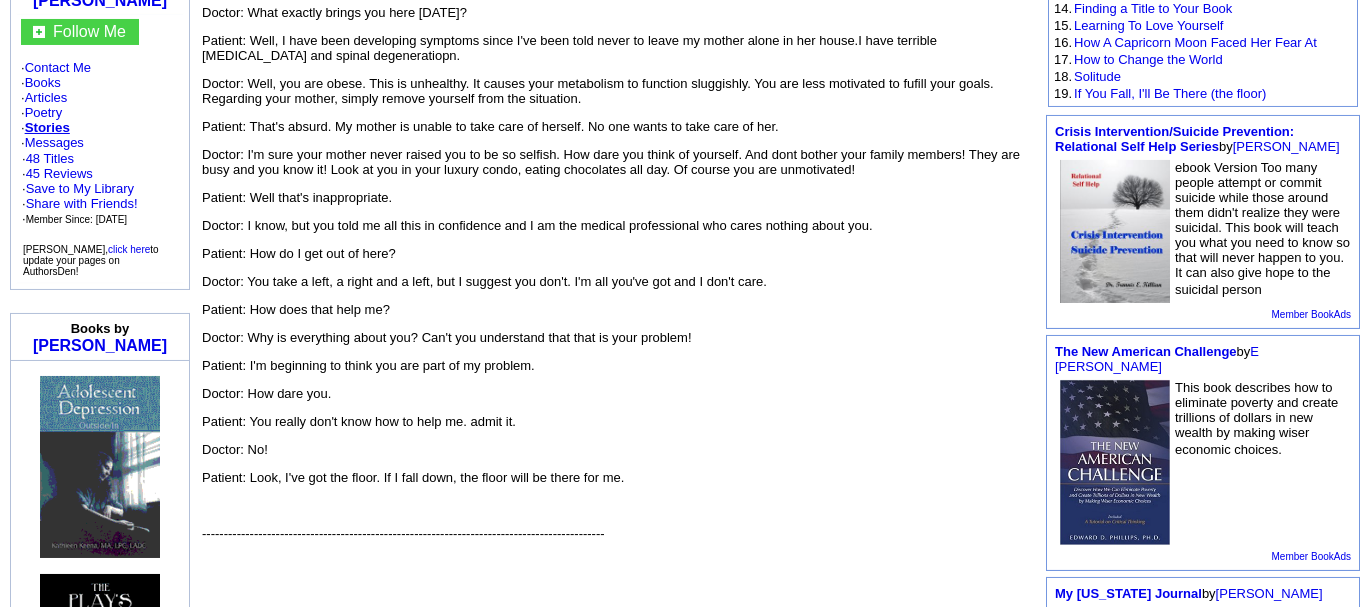 scroll, scrollTop: 495, scrollLeft: 0, axis: vertical 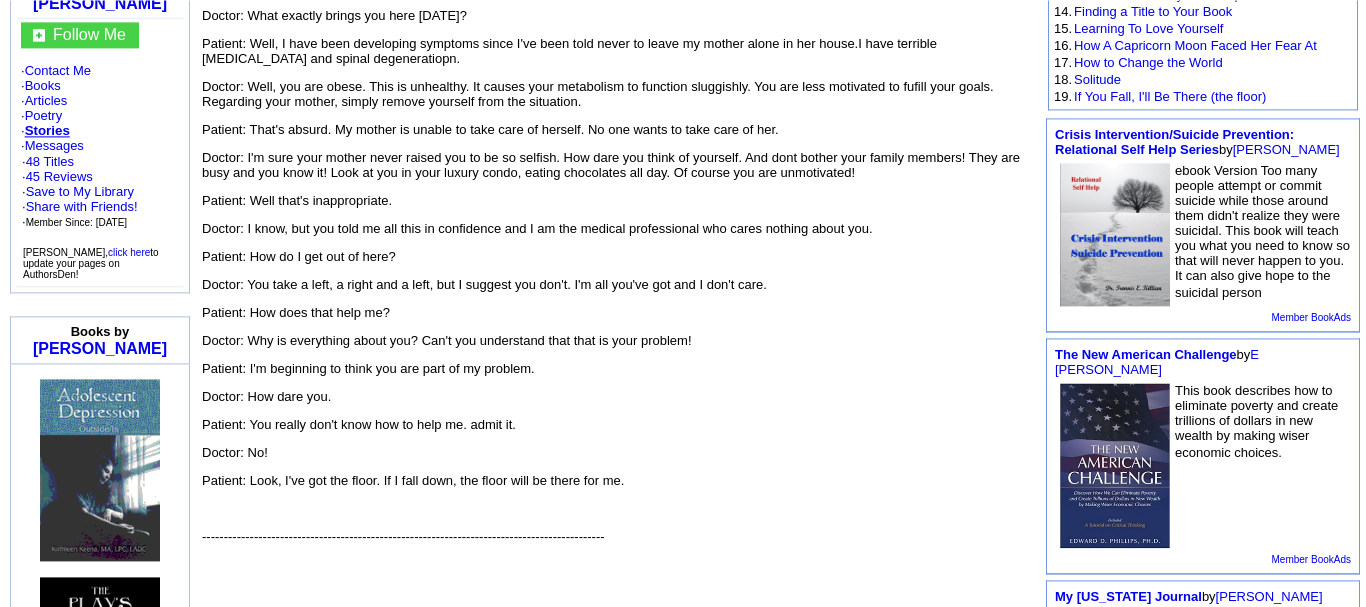 click on "ebook Version
Too many people attempt or commit suicide while those around them didn't realize they were suicidal. This book will teach you what you need to know so that will never happen to you. It can also give hope to the suicidal person" at bounding box center [1203, 234] 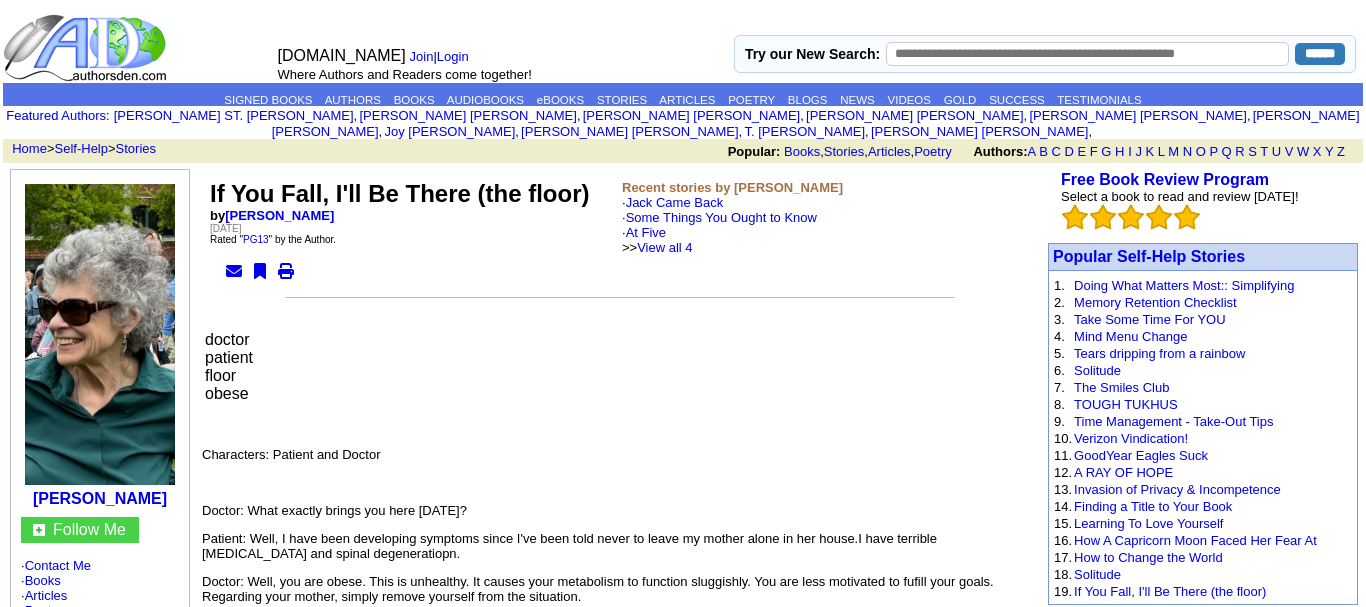 scroll, scrollTop: 495, scrollLeft: 0, axis: vertical 